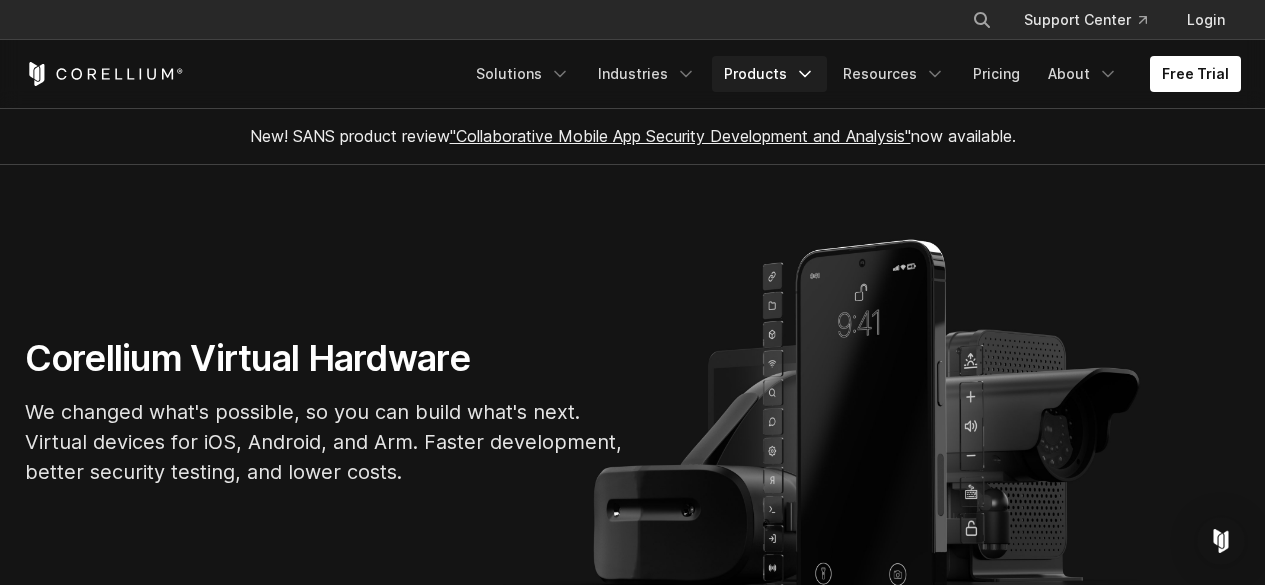 scroll, scrollTop: 0, scrollLeft: 0, axis: both 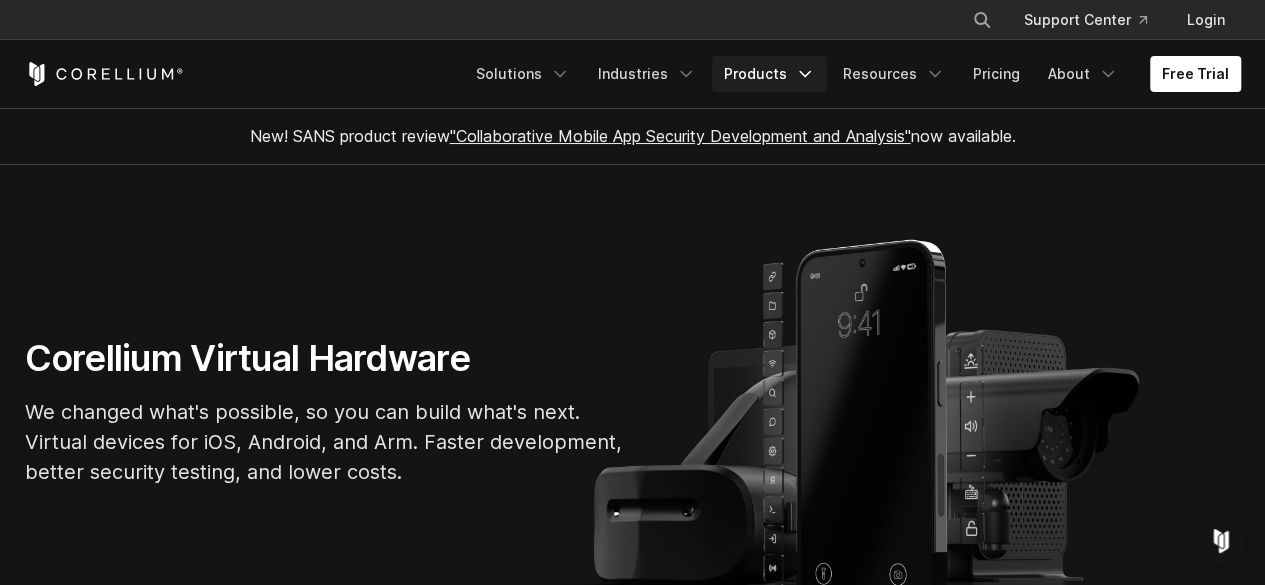click on "Products" at bounding box center (769, 74) 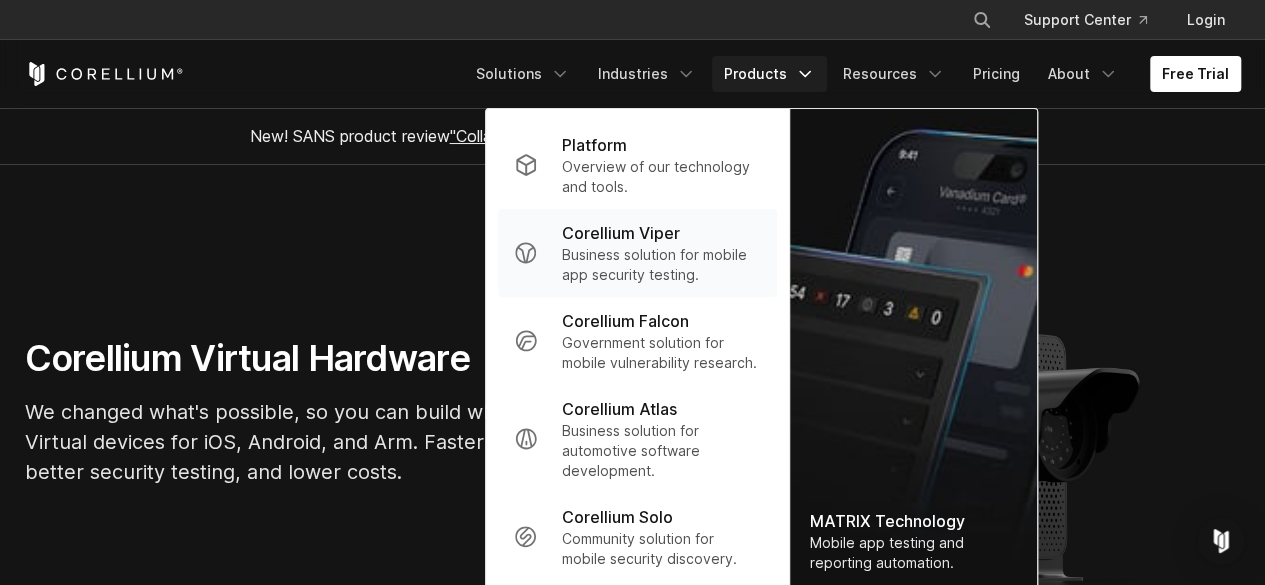 click on "Business solution for mobile app security testing." at bounding box center [661, 265] 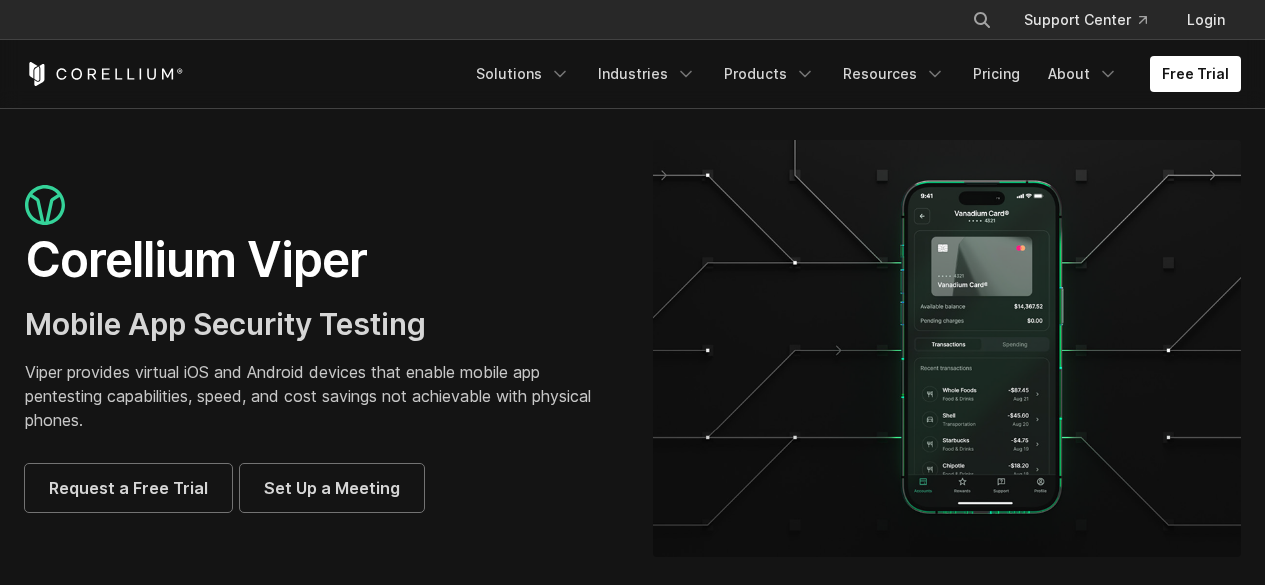 scroll, scrollTop: 0, scrollLeft: 0, axis: both 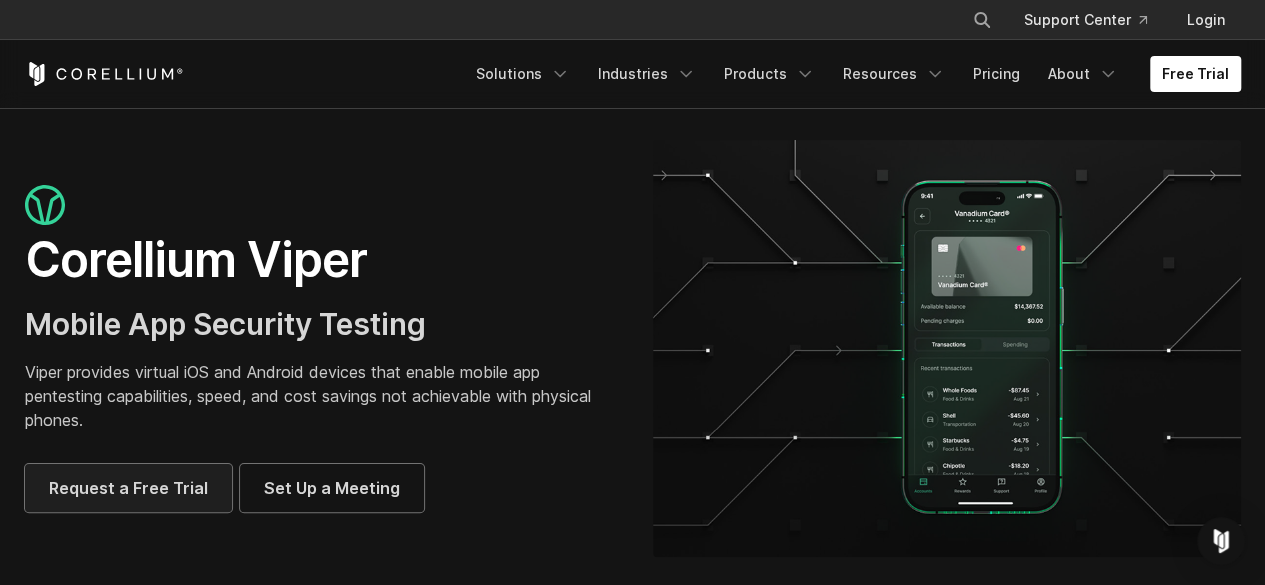 click on "Request a Free Trial" at bounding box center (128, 488) 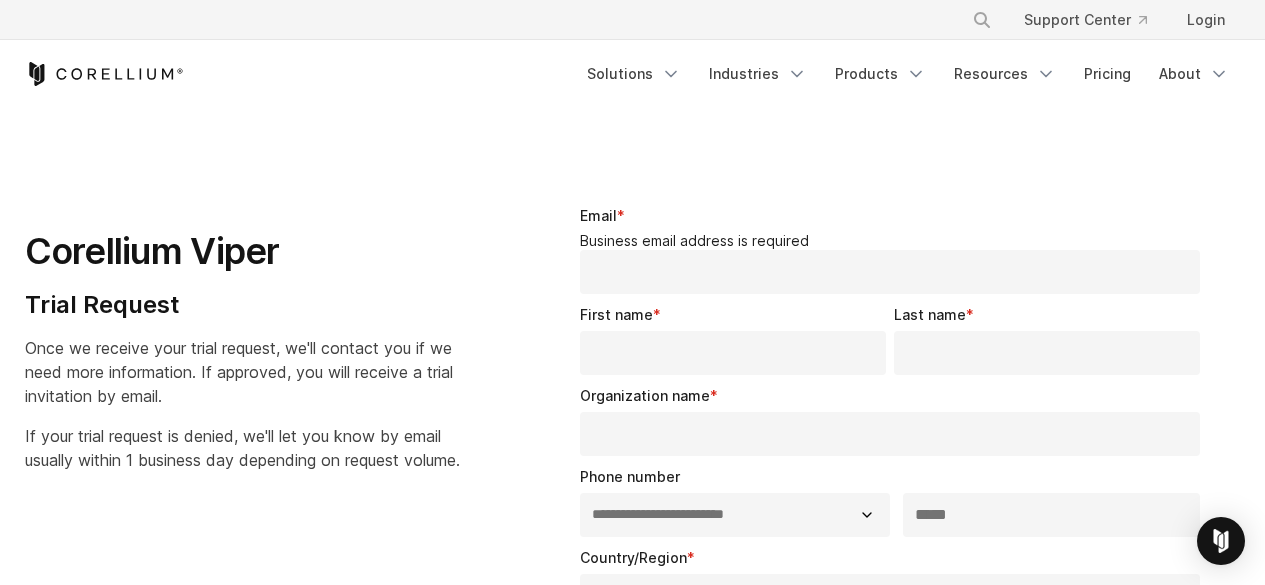 select on "**" 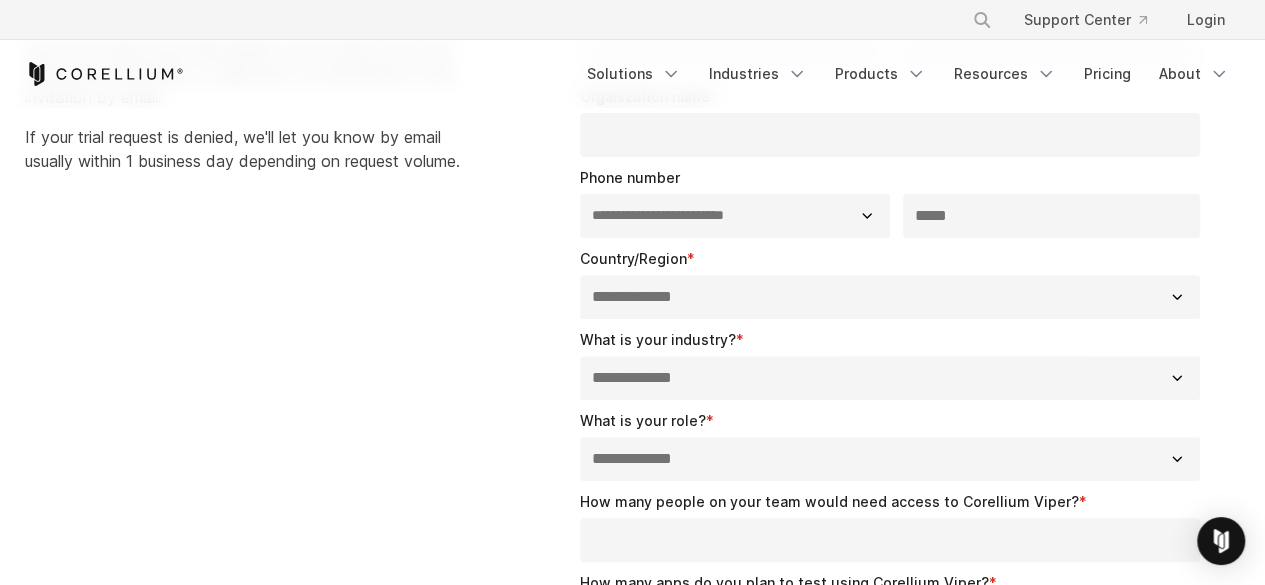 scroll, scrollTop: 0, scrollLeft: 0, axis: both 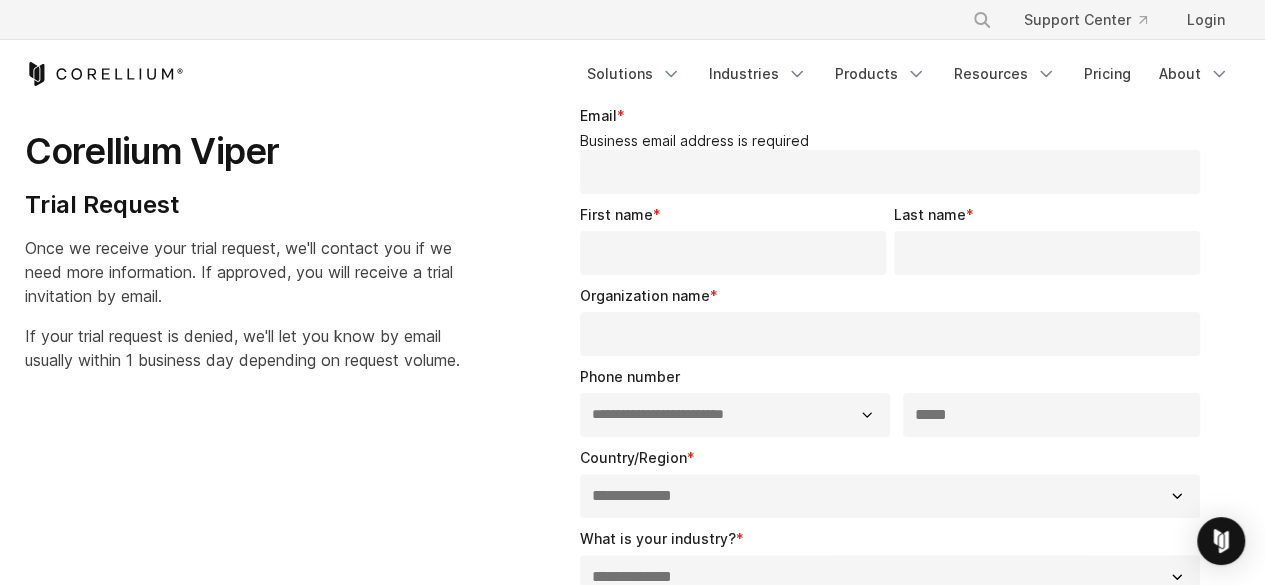 click on "Email *" at bounding box center [890, 172] 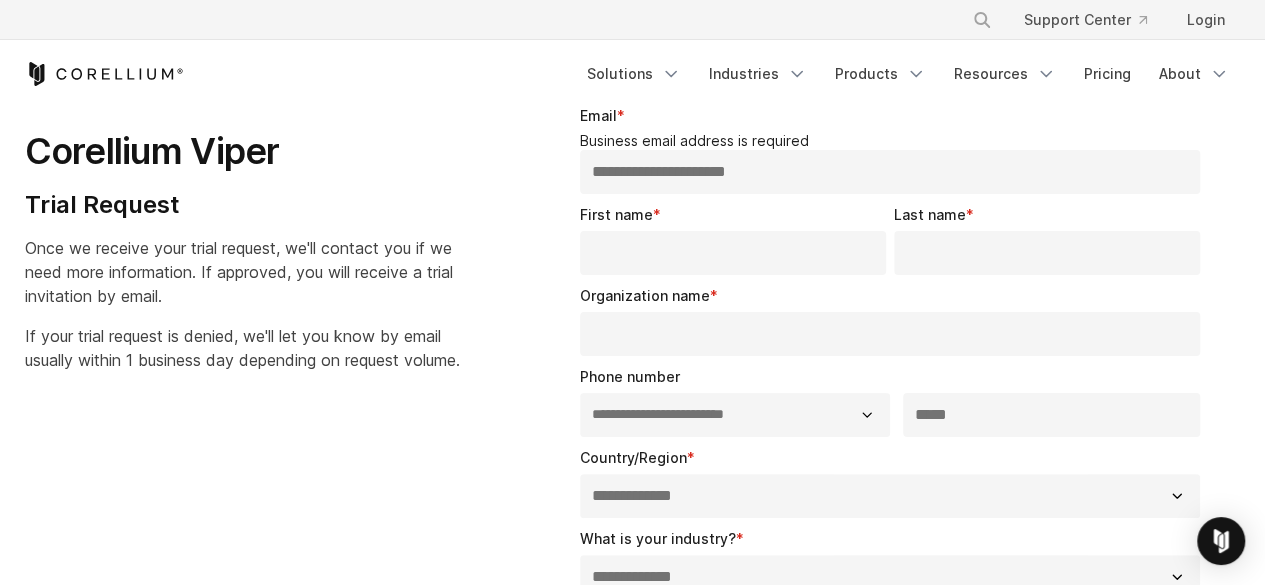 type on "**********" 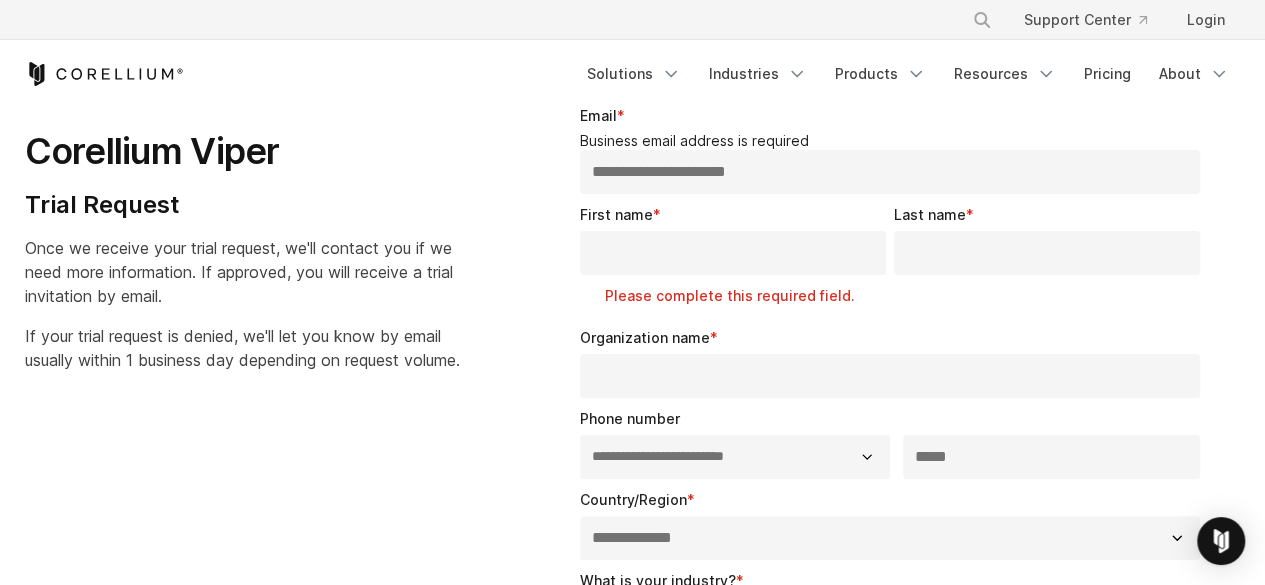 drag, startPoint x: 586, startPoint y: 175, endPoint x: 629, endPoint y: 175, distance: 43 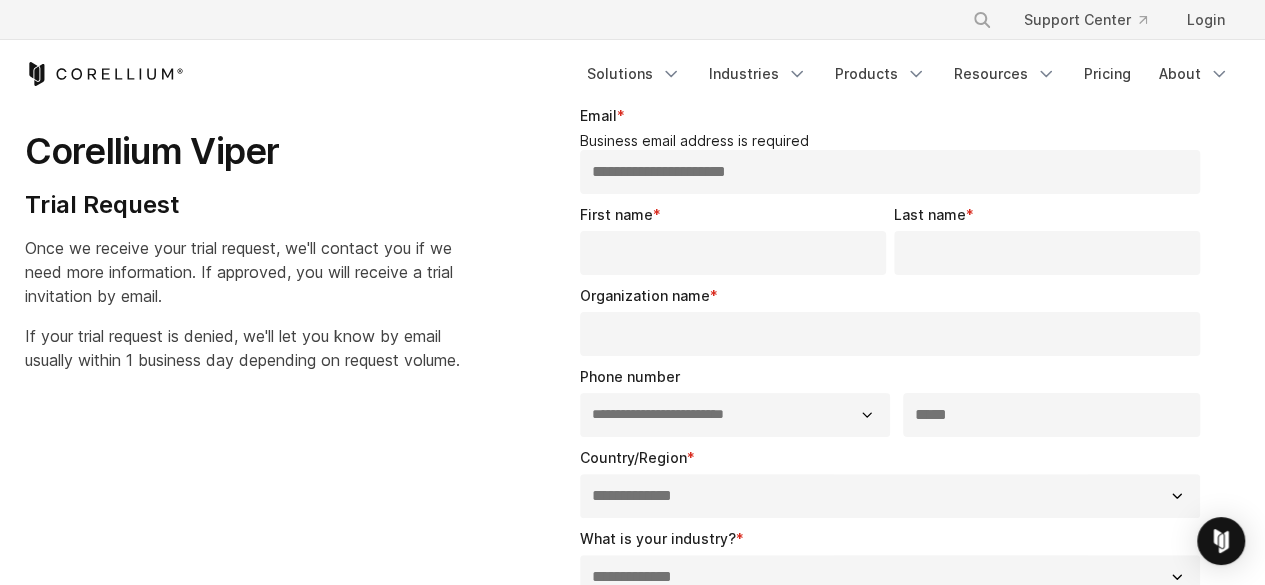 paste on "****" 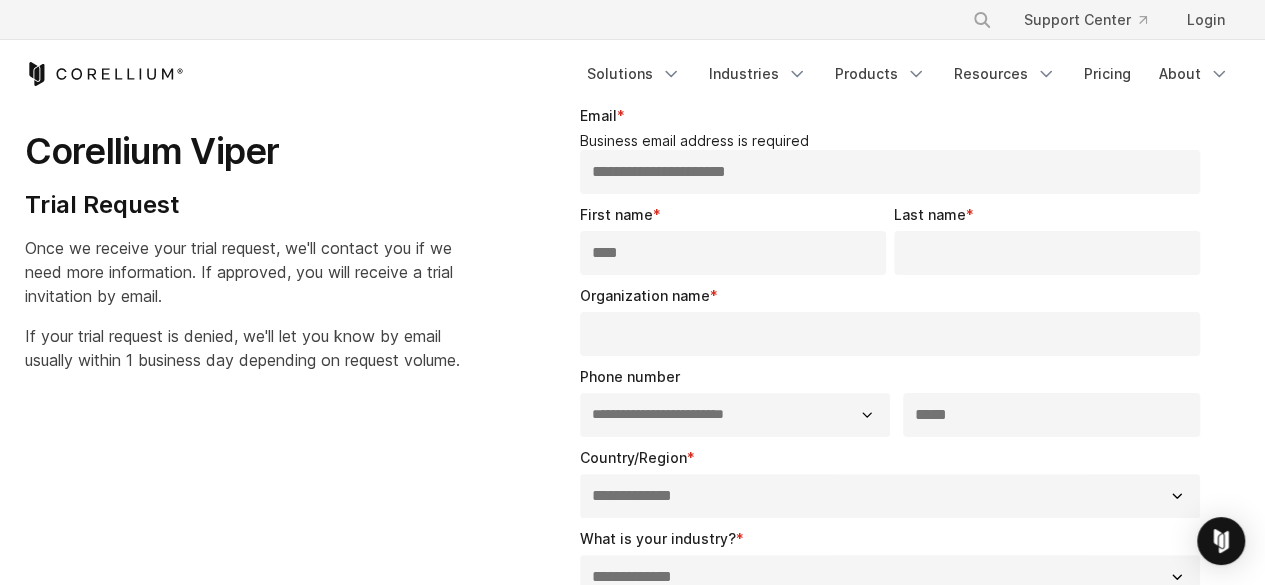 click on "****" at bounding box center [733, 253] 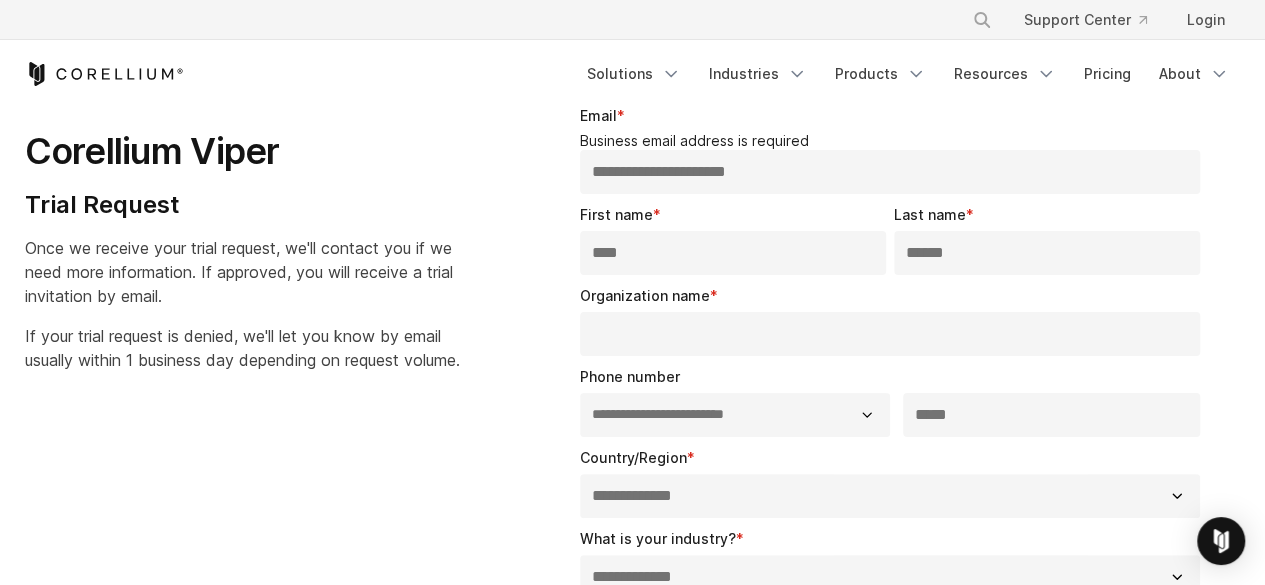drag, startPoint x: 975, startPoint y: 252, endPoint x: 935, endPoint y: 255, distance: 40.112343 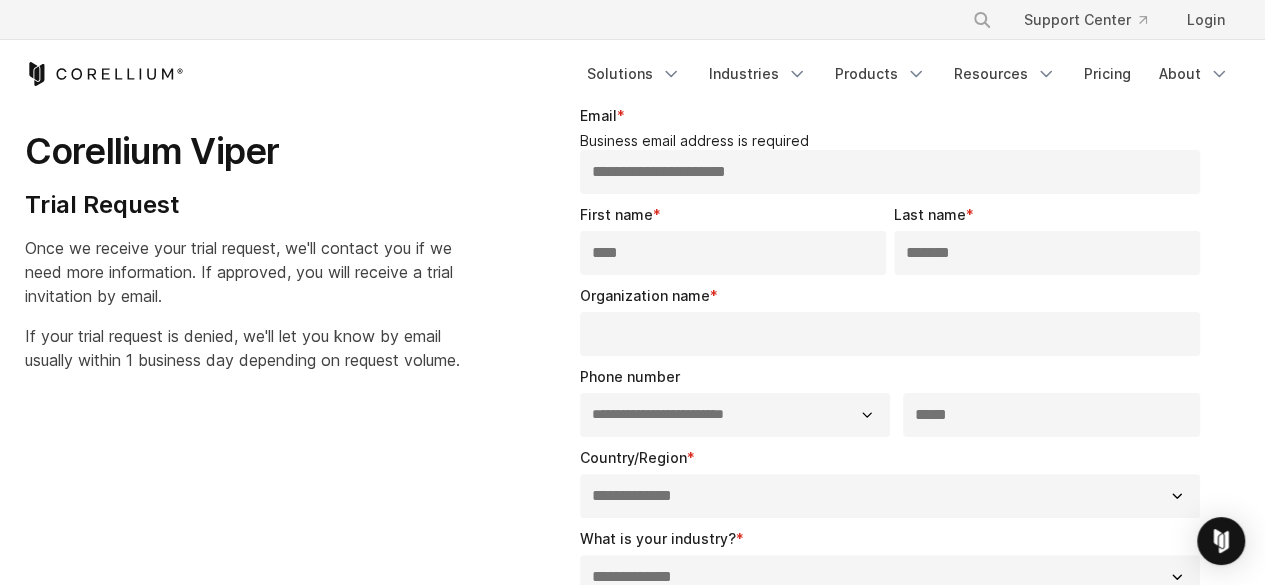 type on "*******" 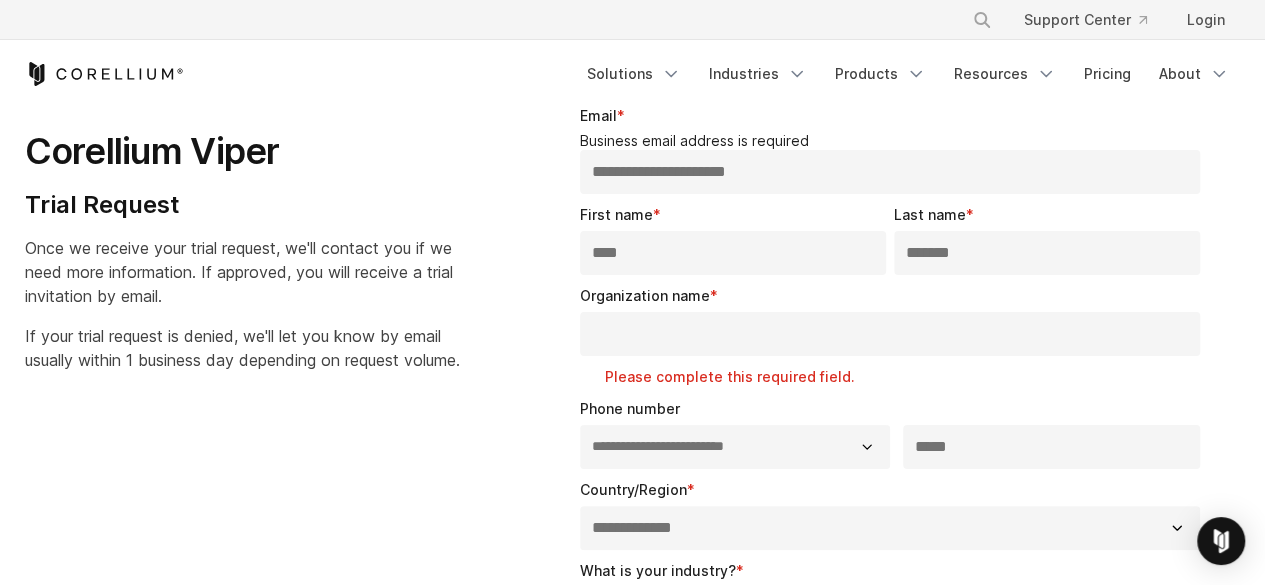 click on "**********" at bounding box center (890, 172) 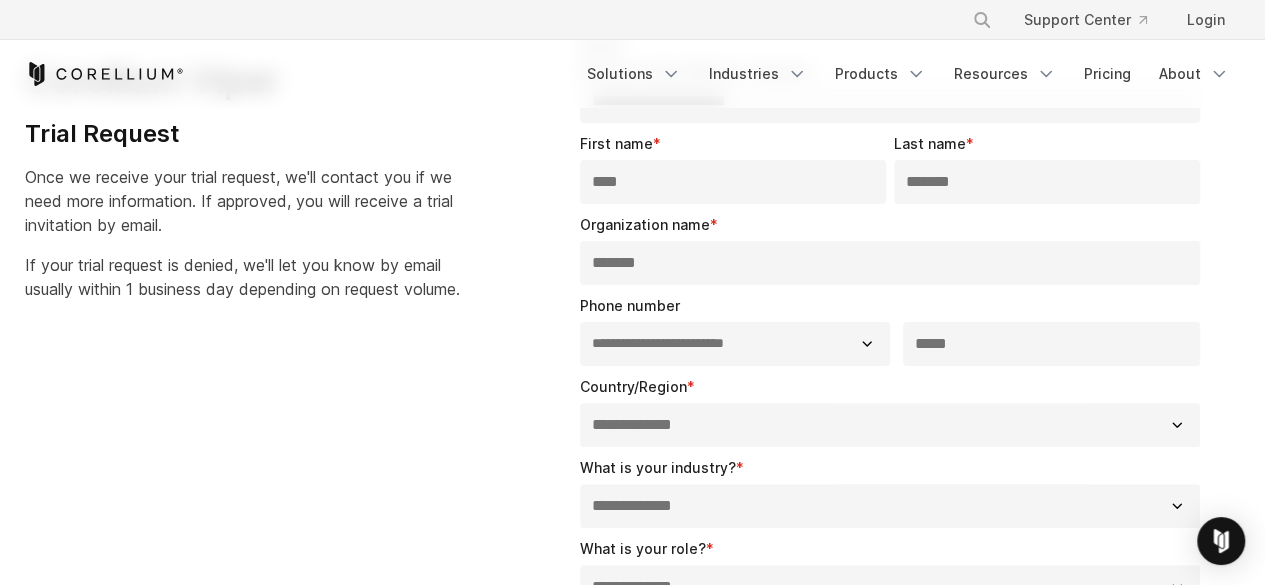 scroll, scrollTop: 200, scrollLeft: 0, axis: vertical 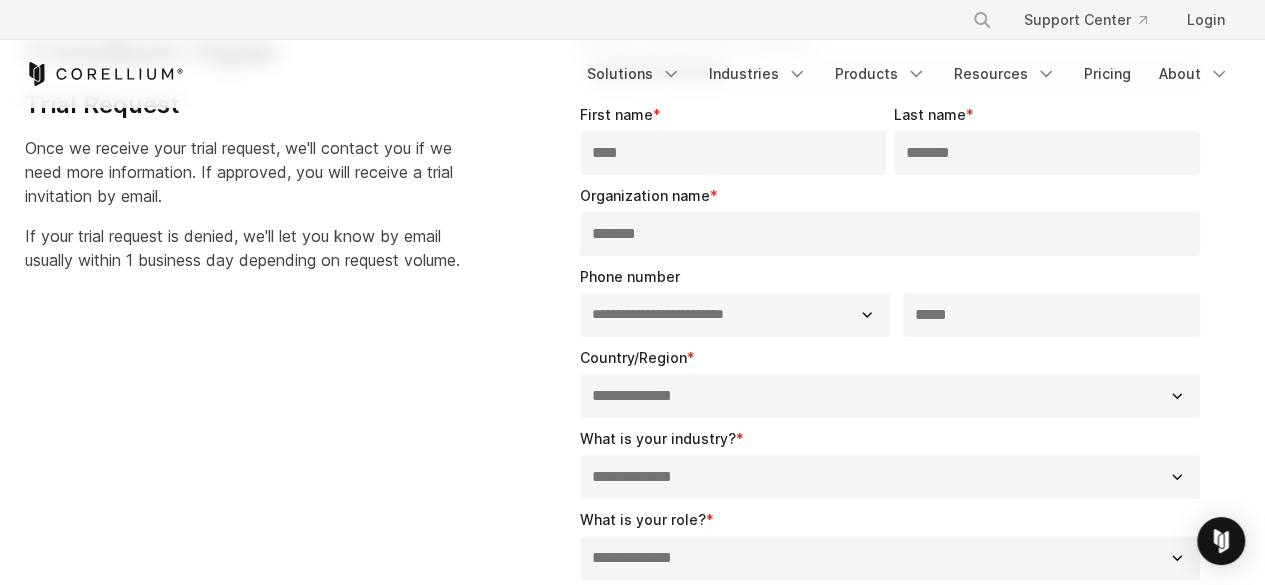 type on "*******" 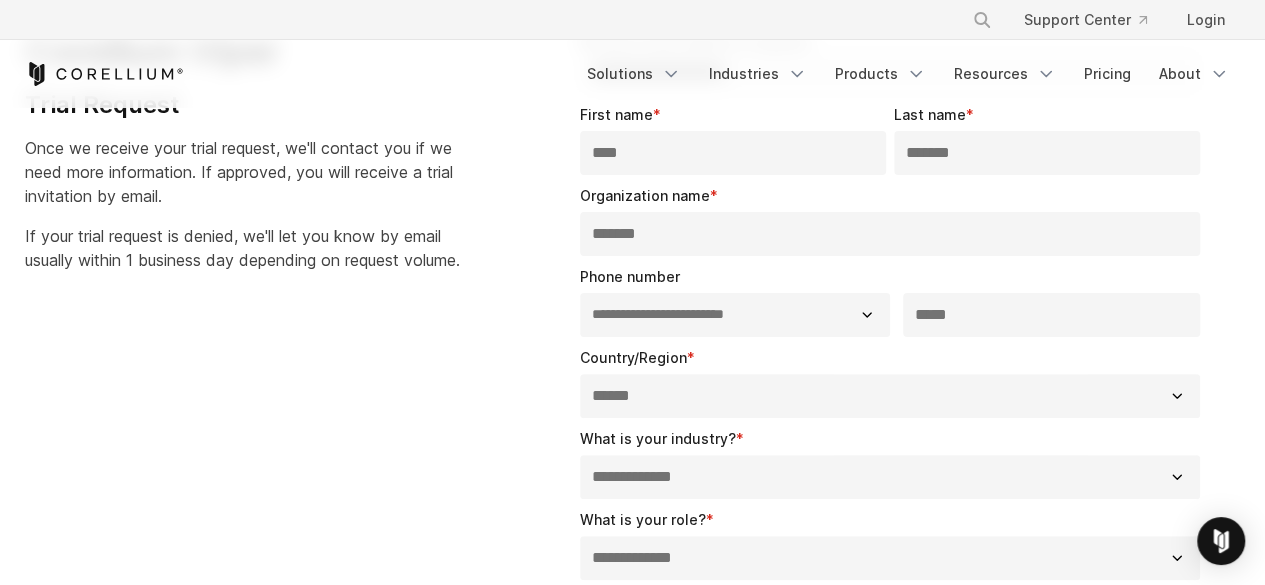 click on "**********" at bounding box center (890, 396) 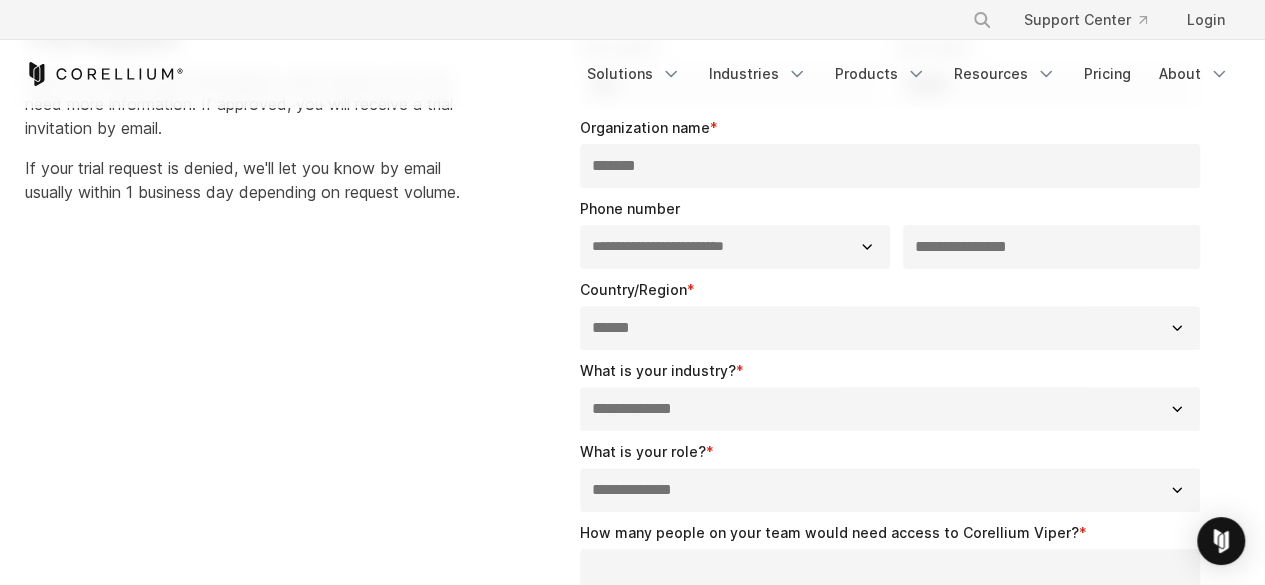 scroll, scrollTop: 300, scrollLeft: 0, axis: vertical 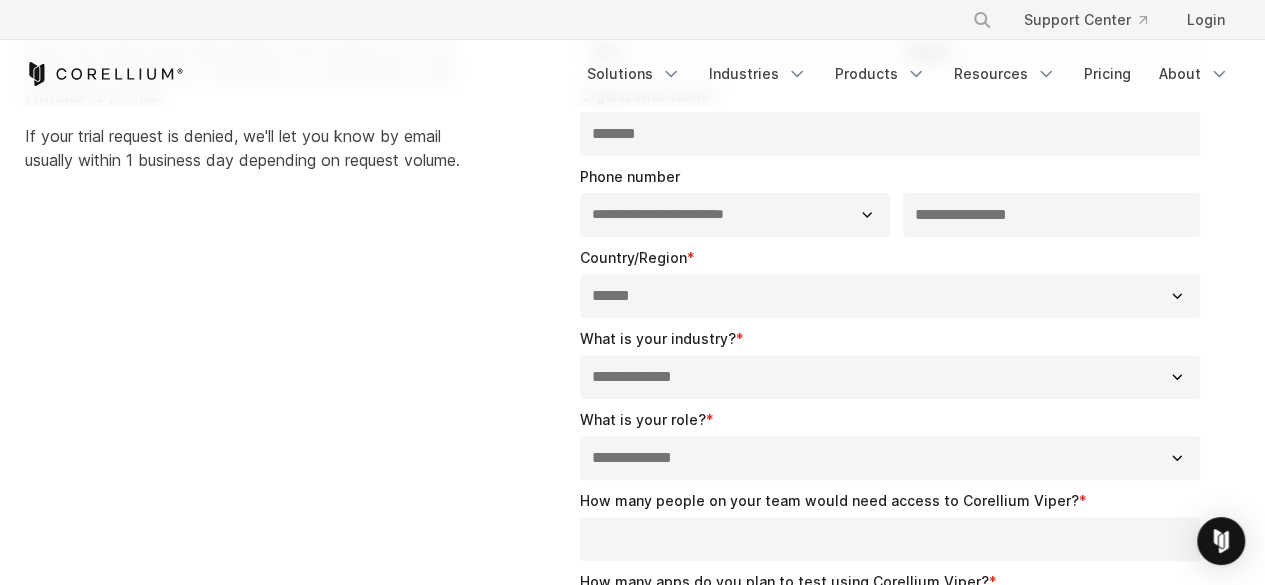 type on "**********" 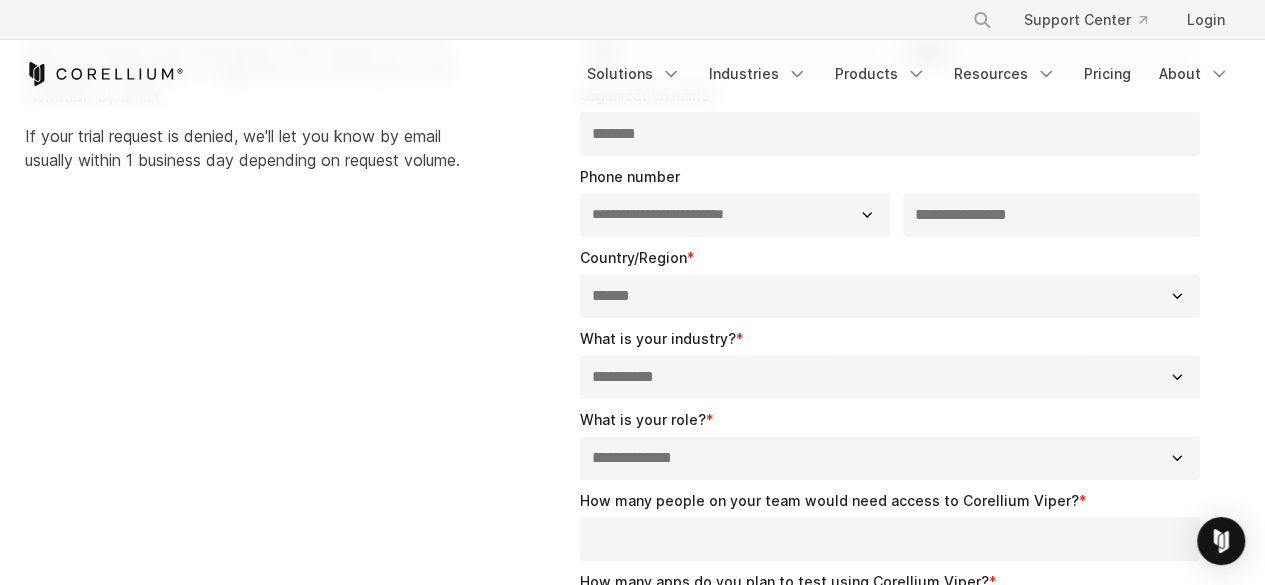 click on "**********" at bounding box center (890, 377) 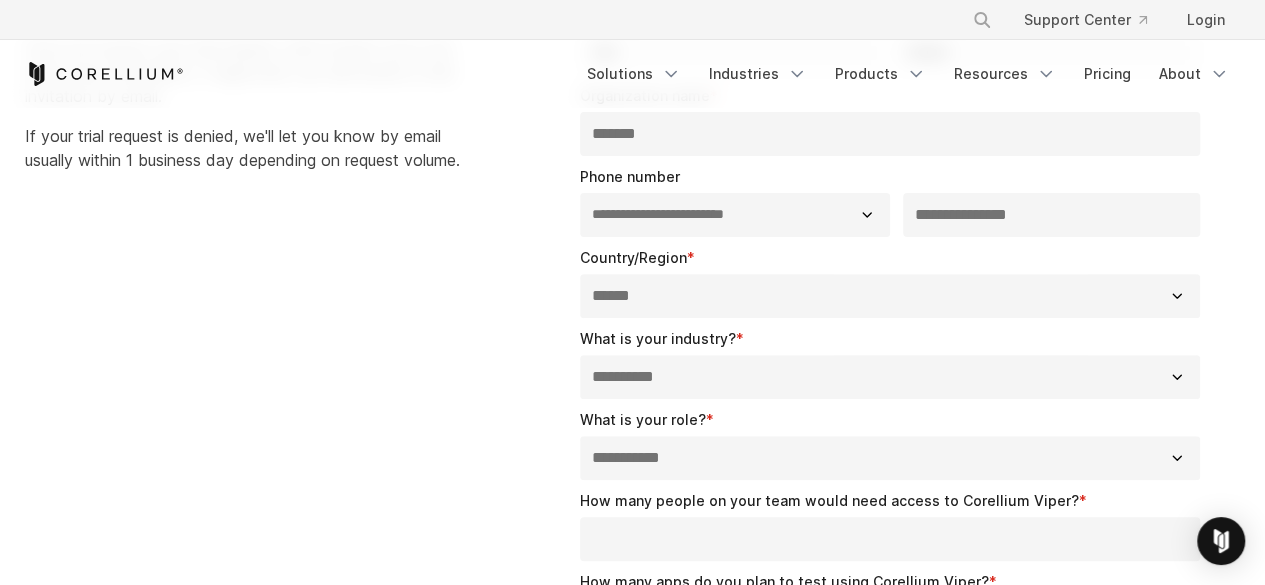 click on "**********" at bounding box center (890, 458) 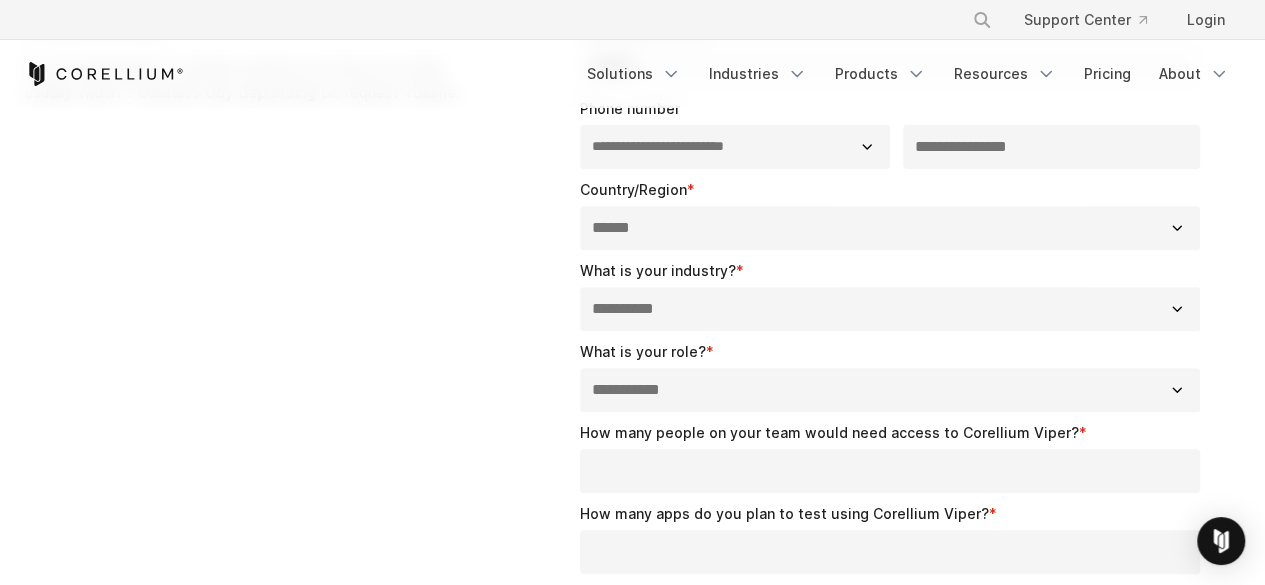 scroll, scrollTop: 400, scrollLeft: 0, axis: vertical 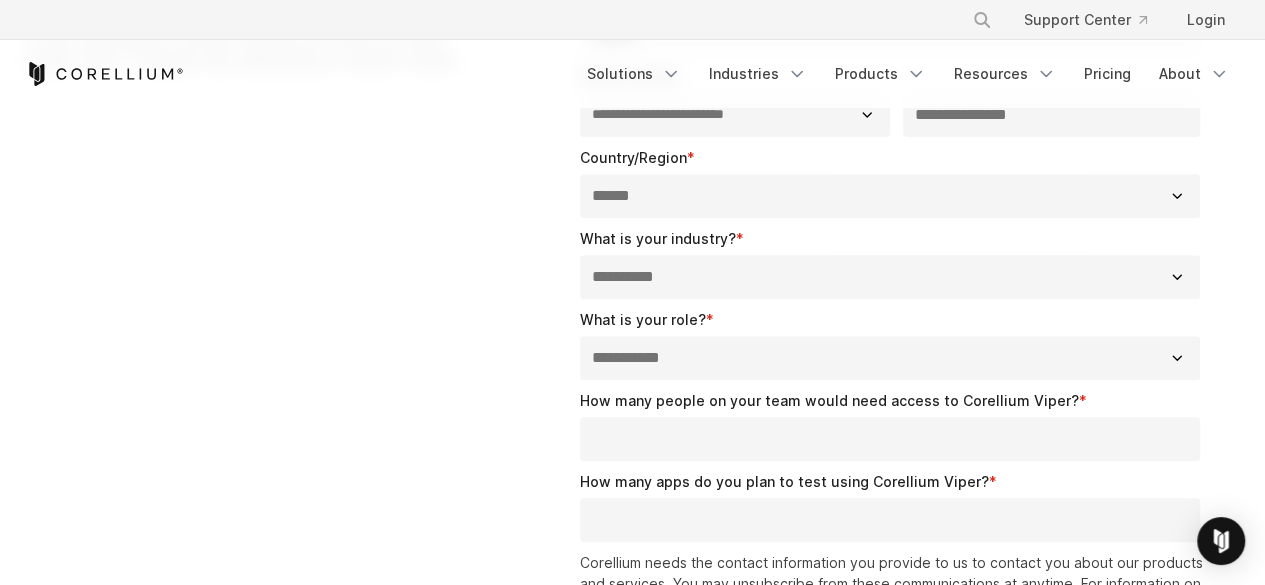 click on "How many people on your team would need access to Corellium Viper? *" at bounding box center (890, 439) 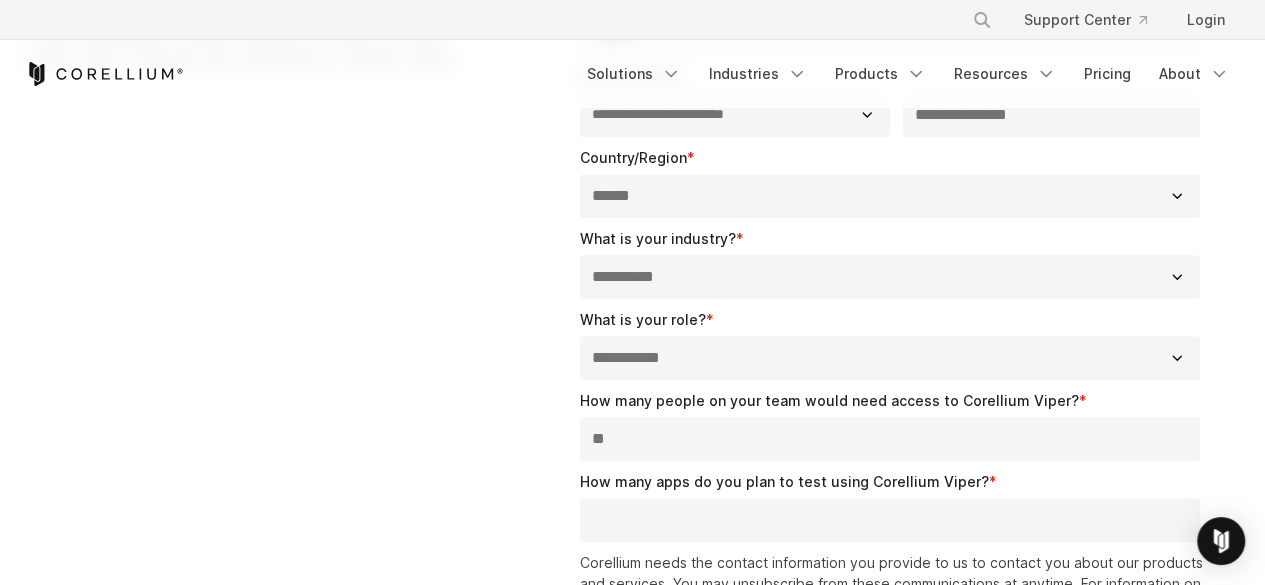 type on "**" 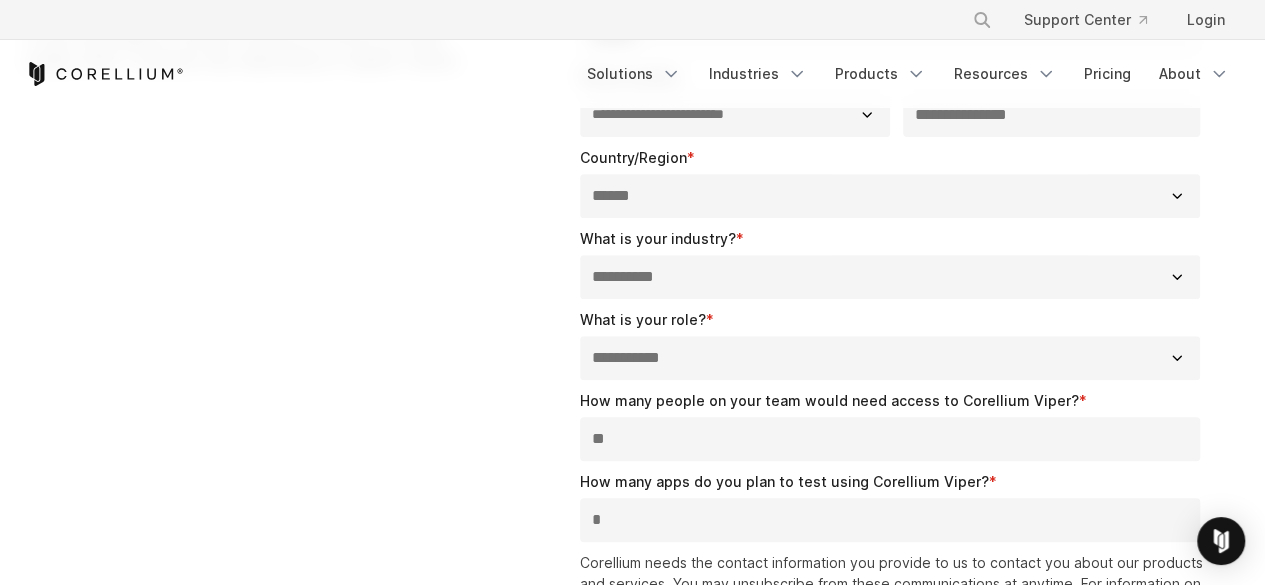 type on "*" 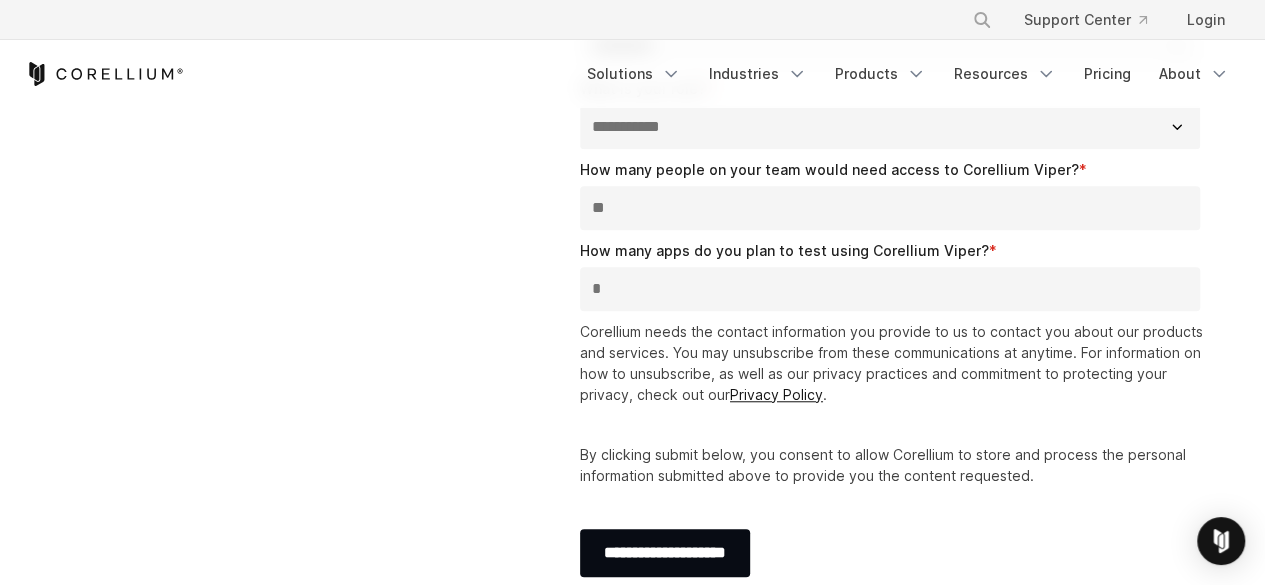 scroll, scrollTop: 600, scrollLeft: 0, axis: vertical 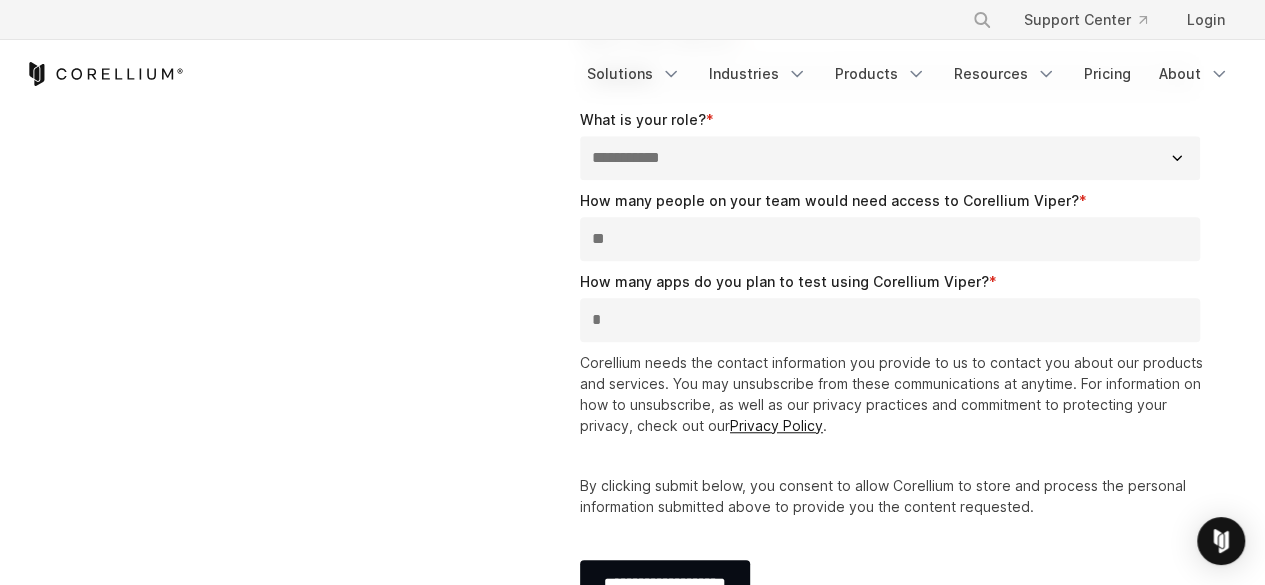 type on "**" 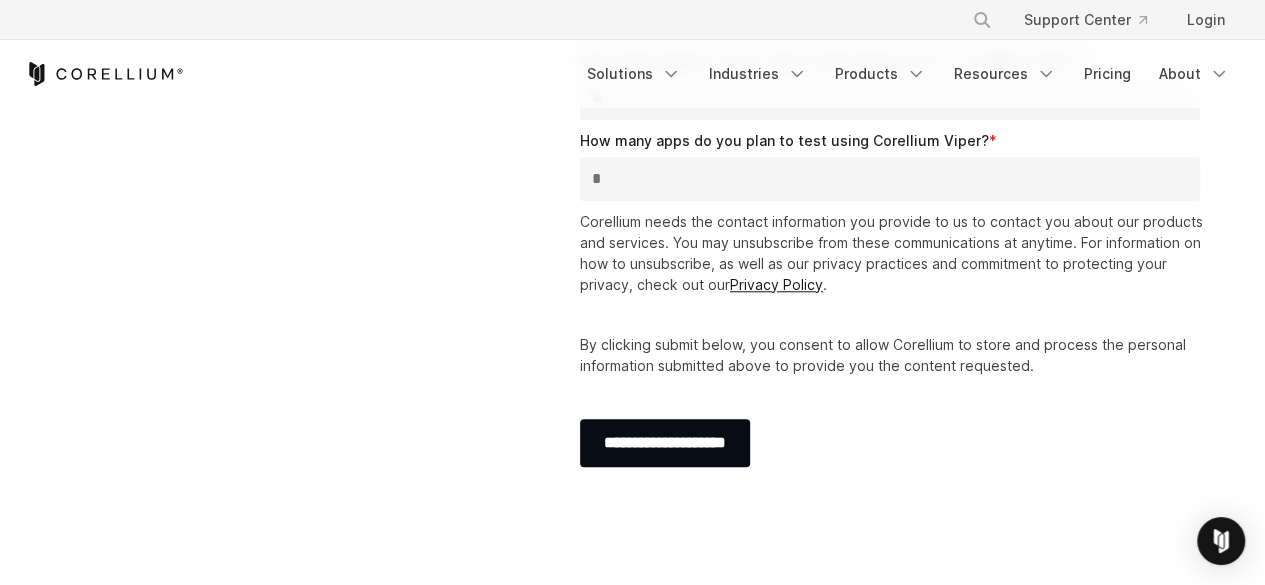 scroll, scrollTop: 800, scrollLeft: 0, axis: vertical 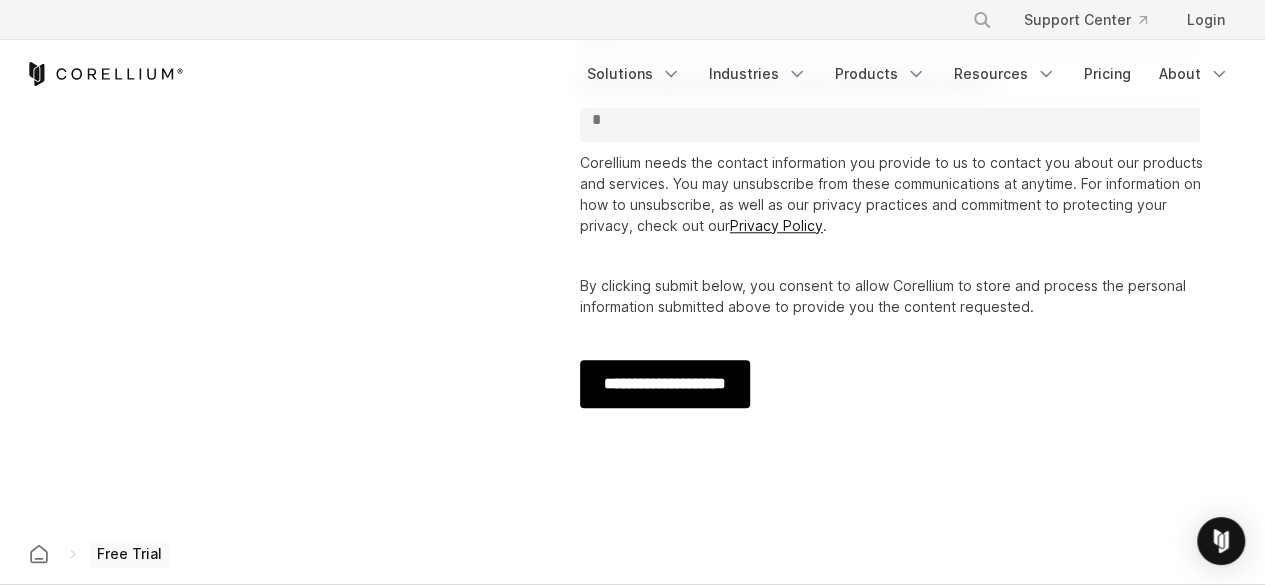 type on "**" 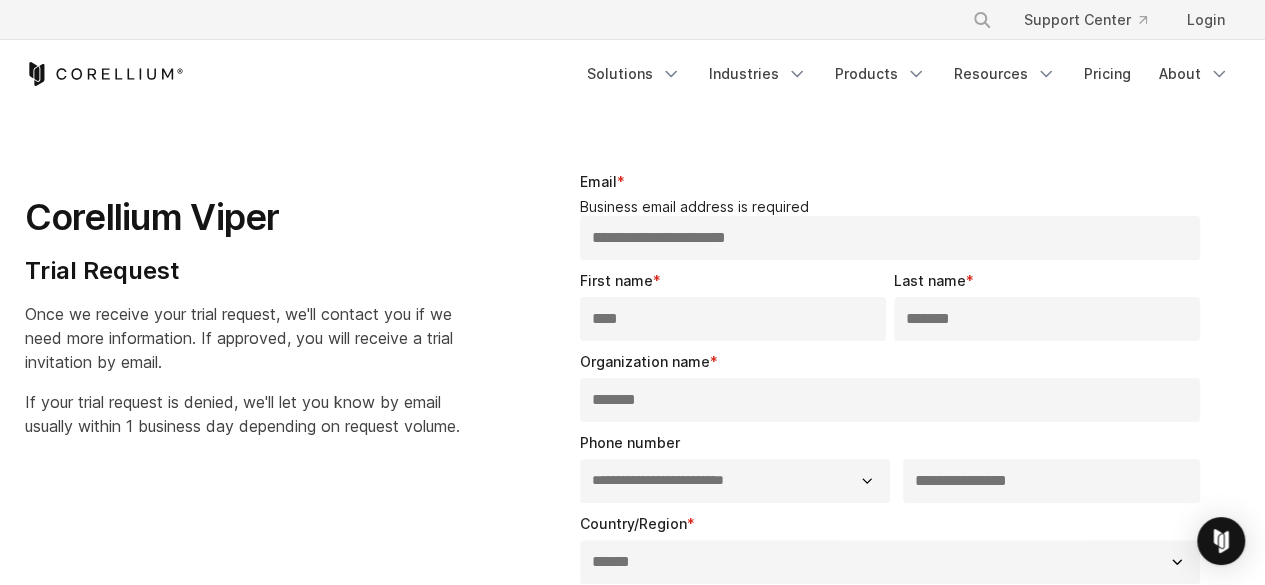 scroll, scrollTop: 0, scrollLeft: 0, axis: both 